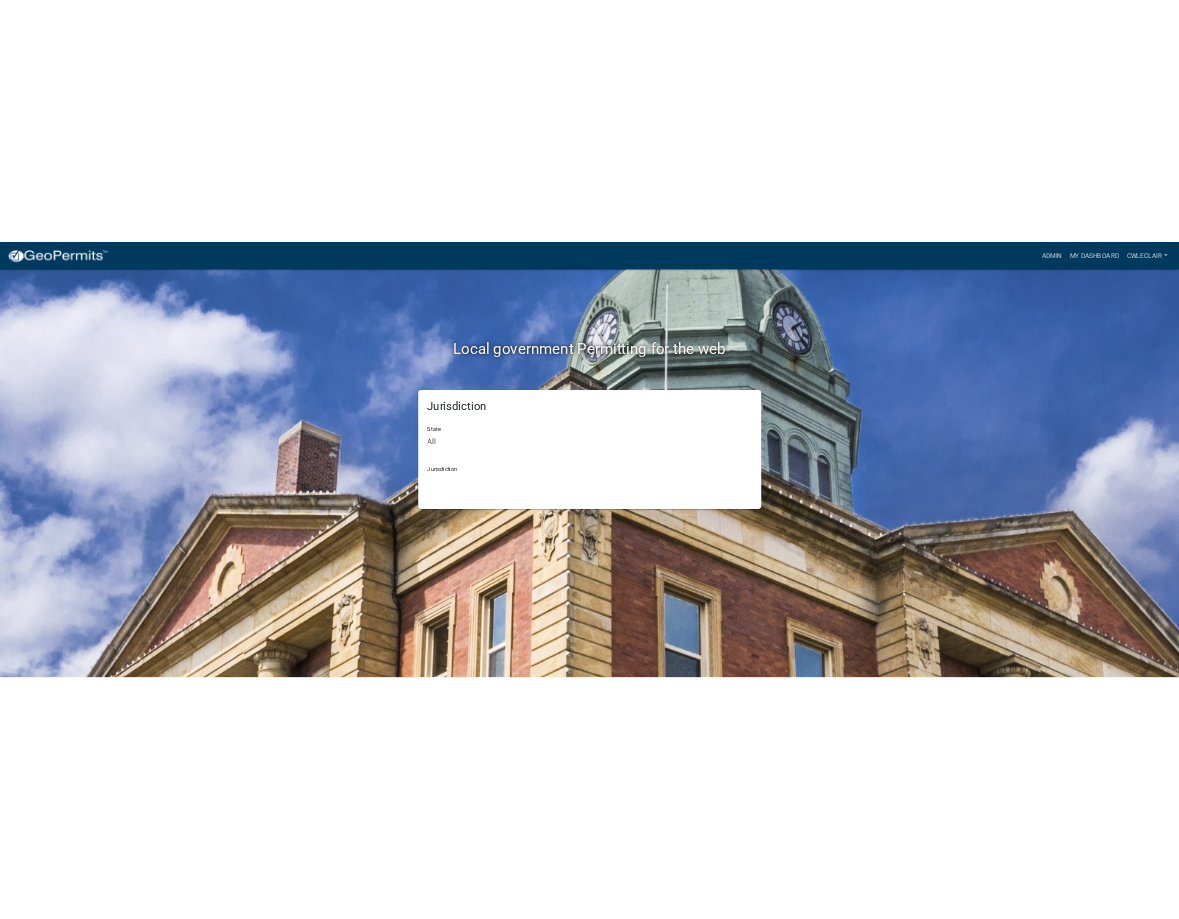 scroll, scrollTop: 0, scrollLeft: 0, axis: both 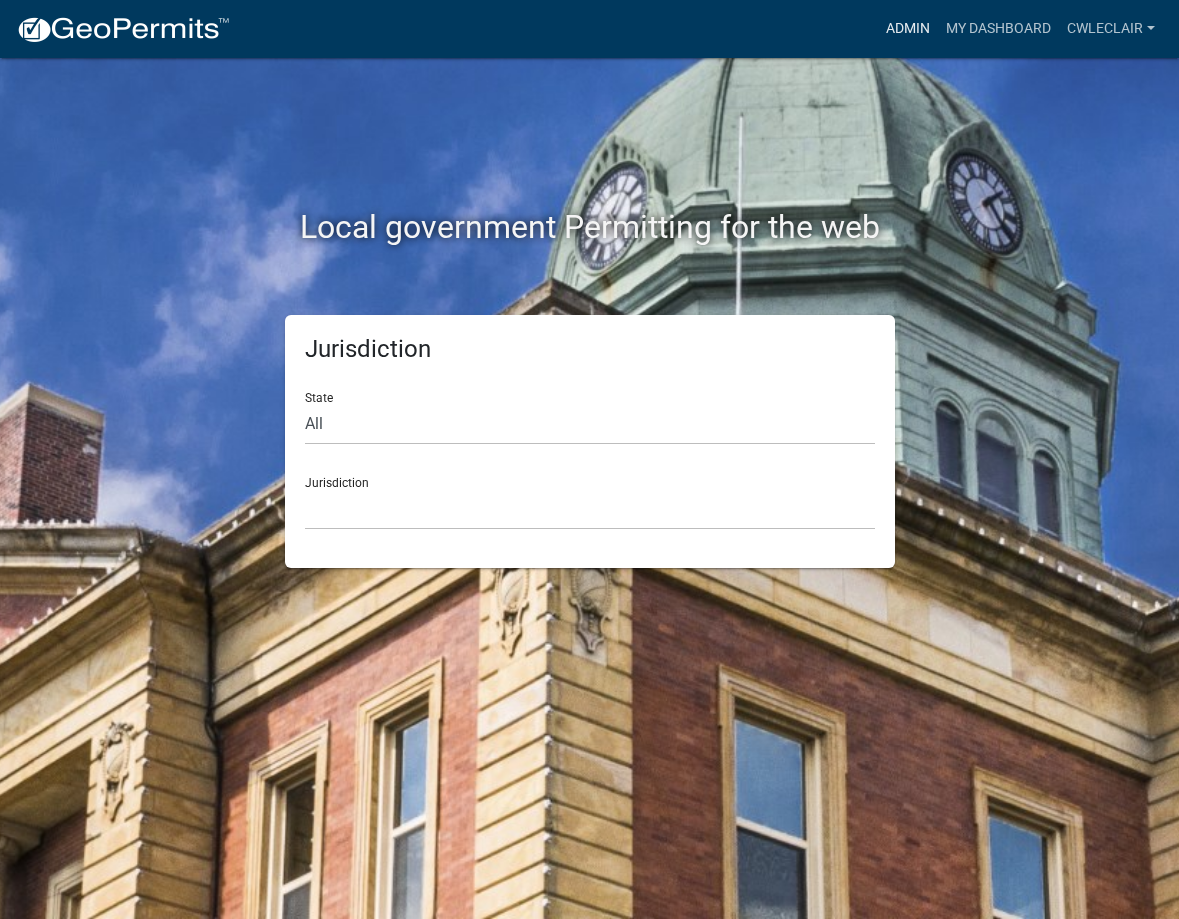 click on "Admin" at bounding box center (908, 29) 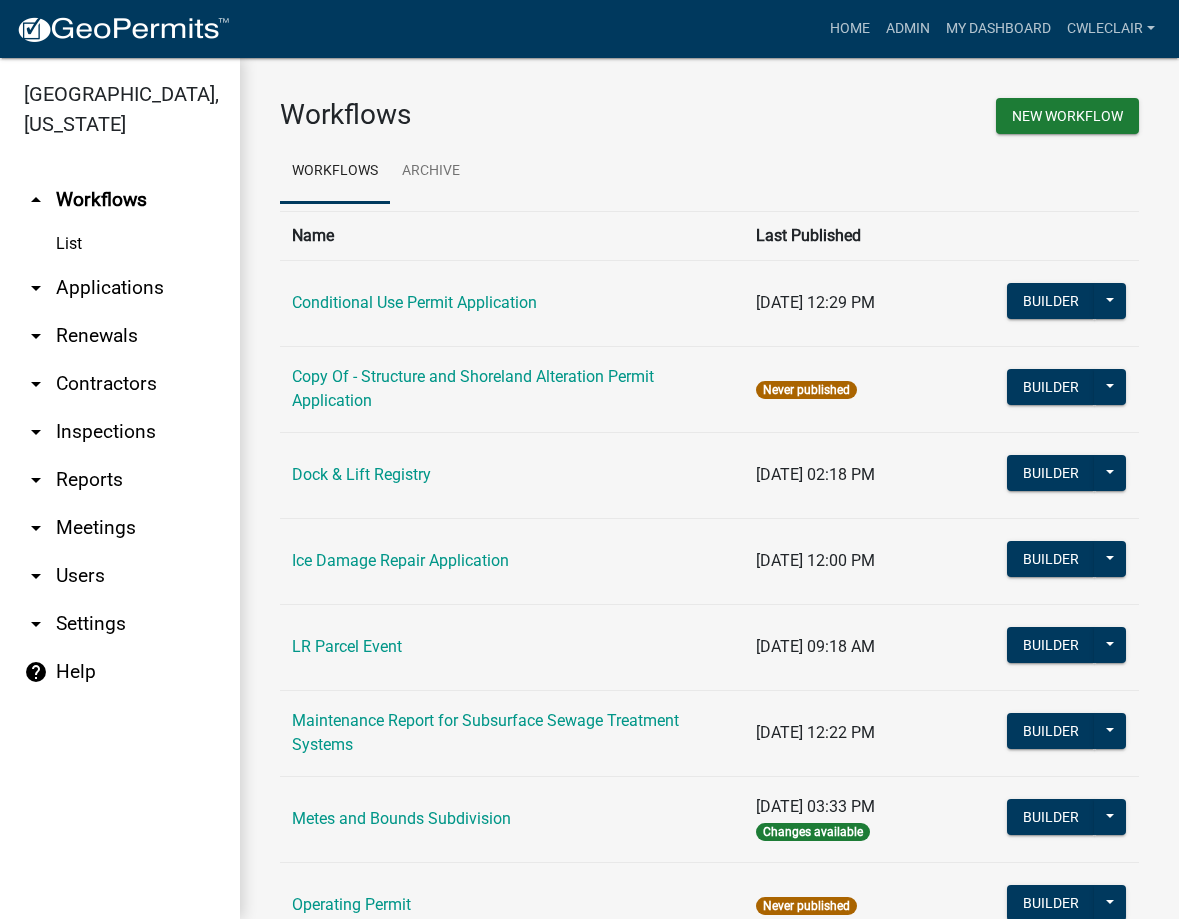 click on "arrow_drop_down   Applications" at bounding box center [120, 288] 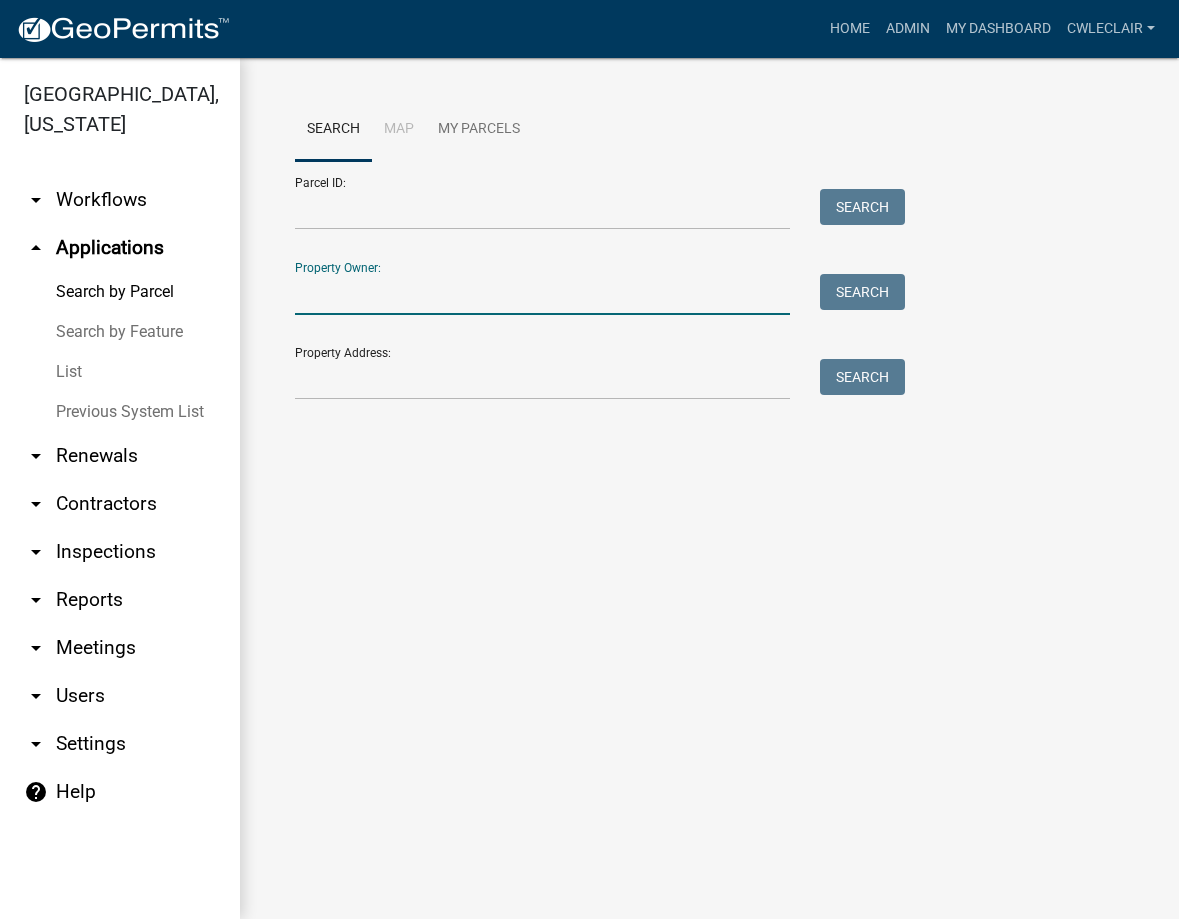 click on "Property Owner:" at bounding box center (542, 294) 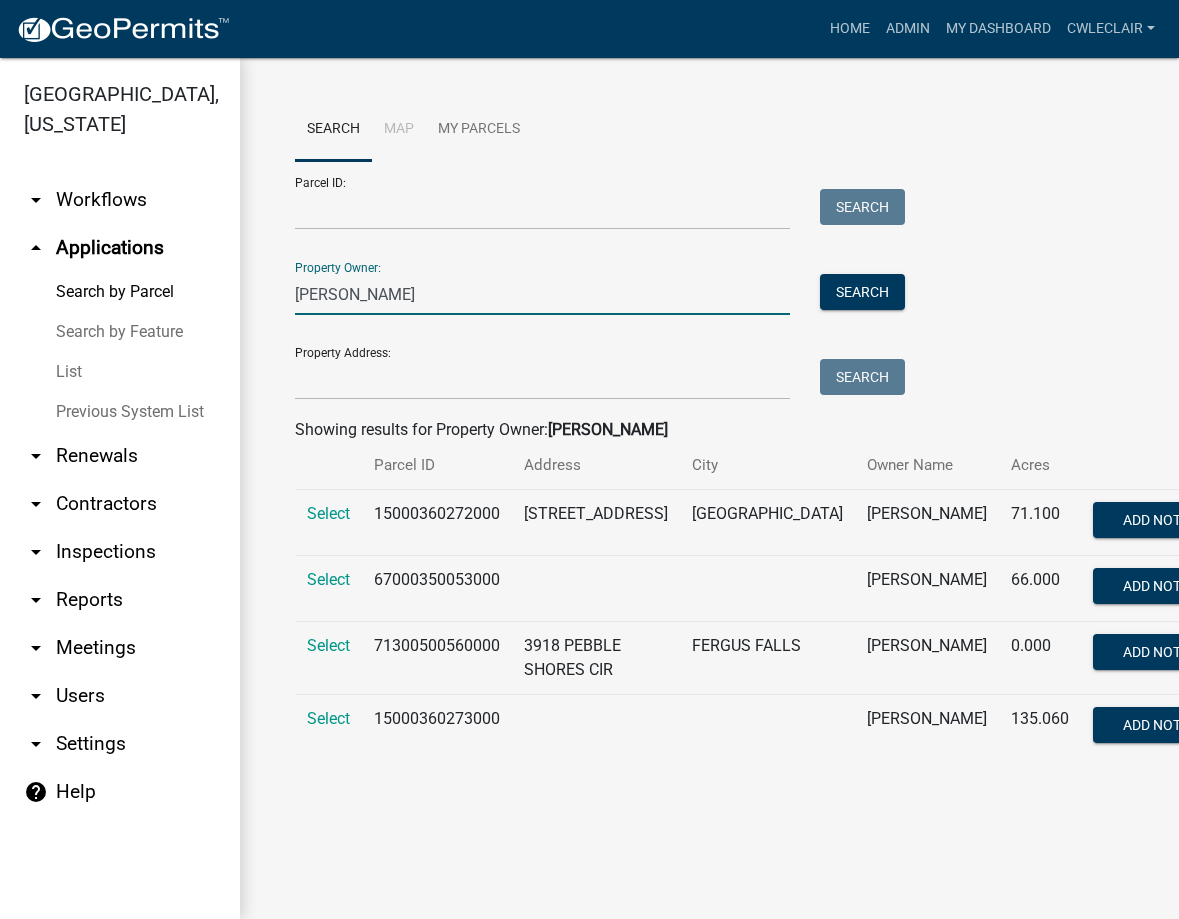 type on "[PERSON_NAME]" 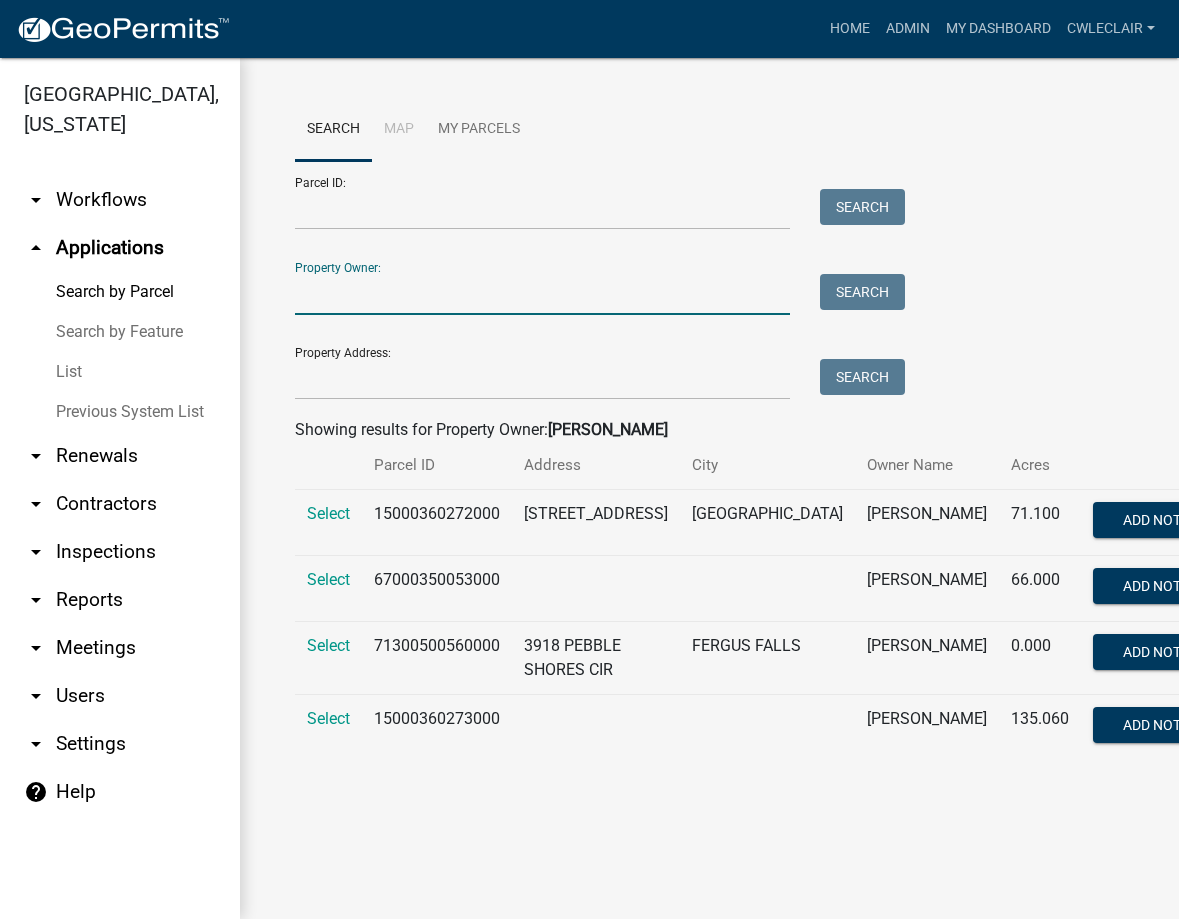type 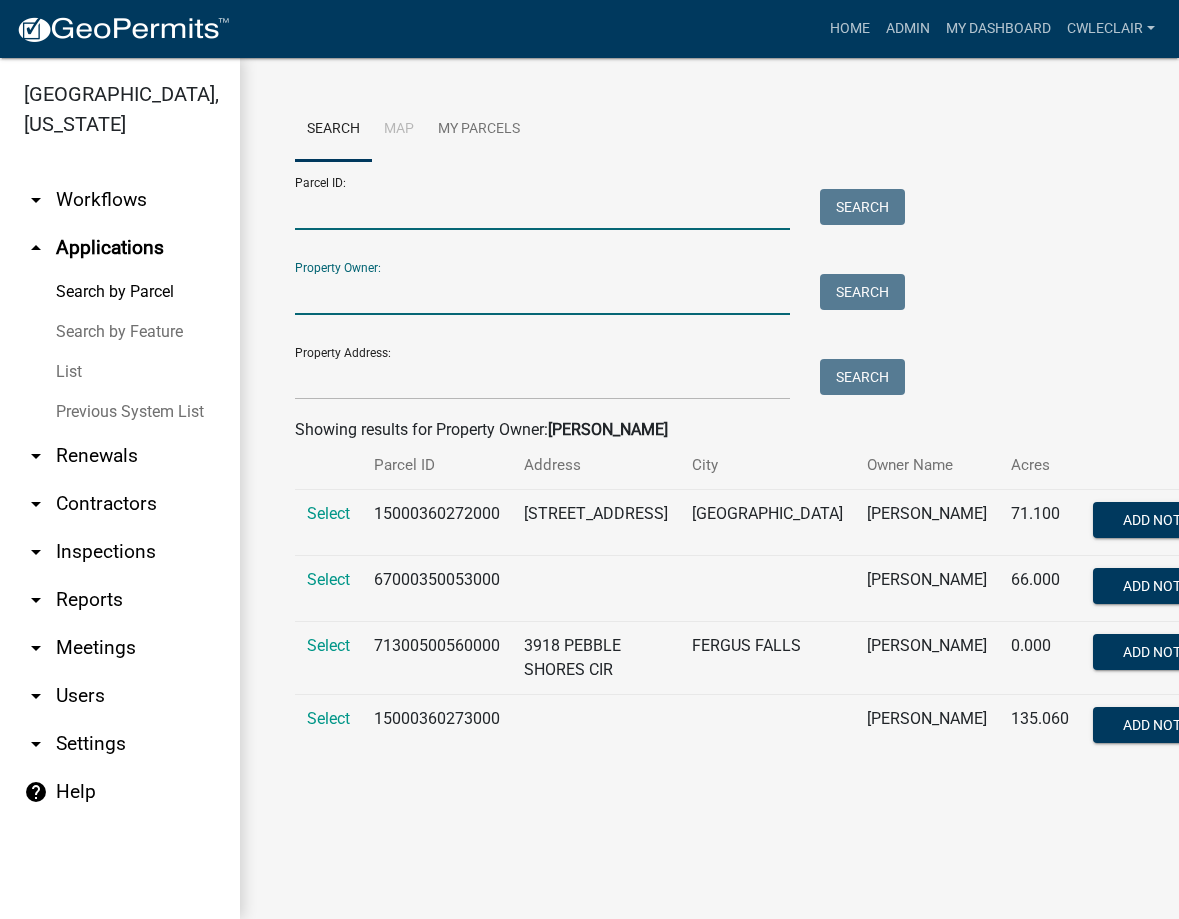 click on "Parcel ID:" at bounding box center (542, 209) 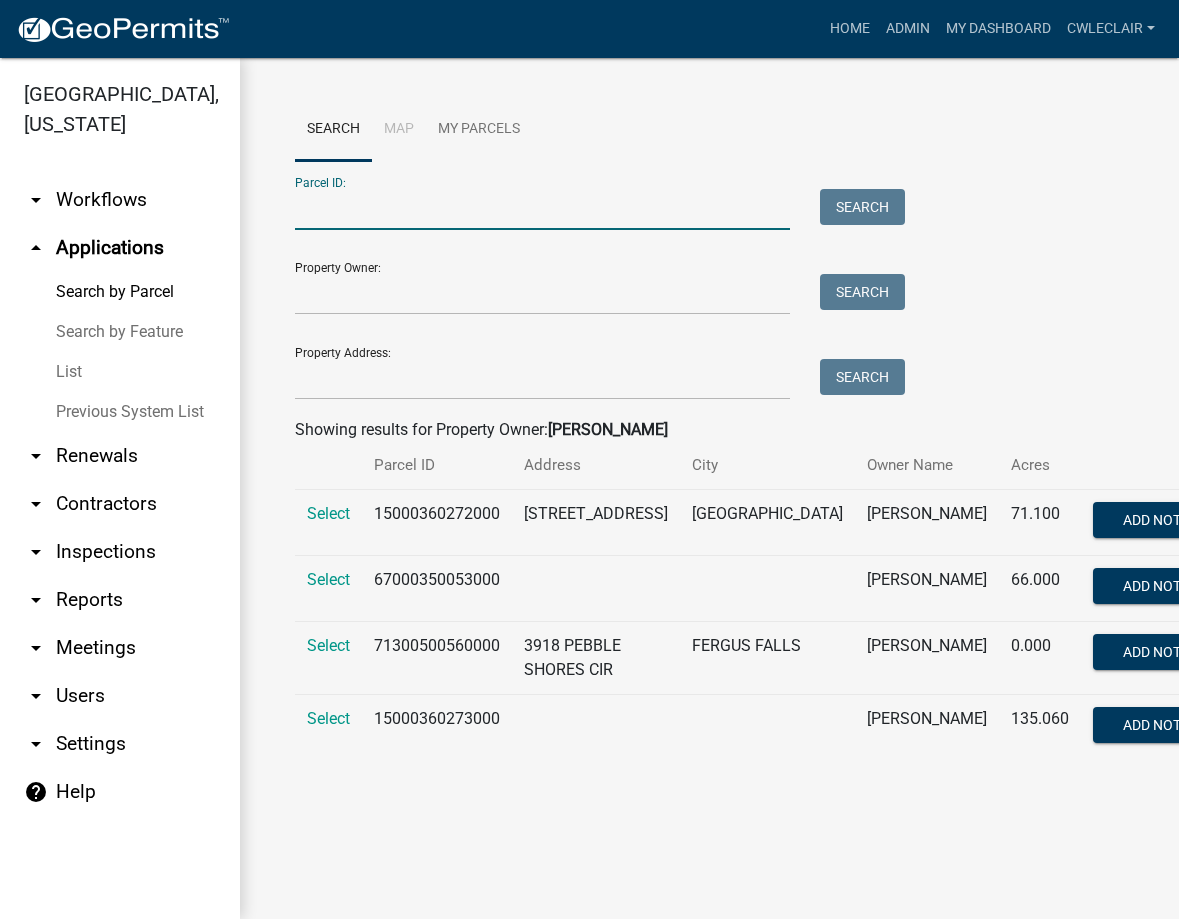 paste on "53000260183000" 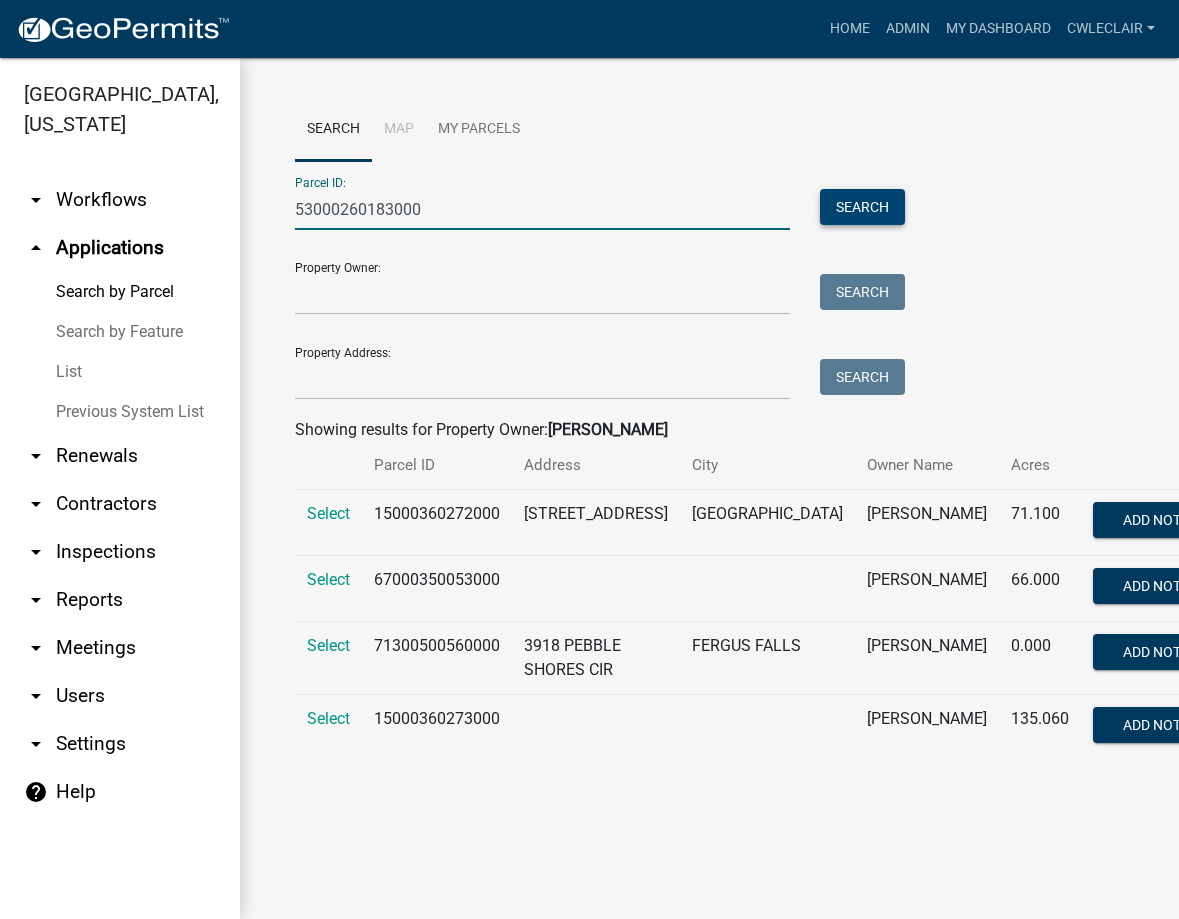 type on "53000260183000" 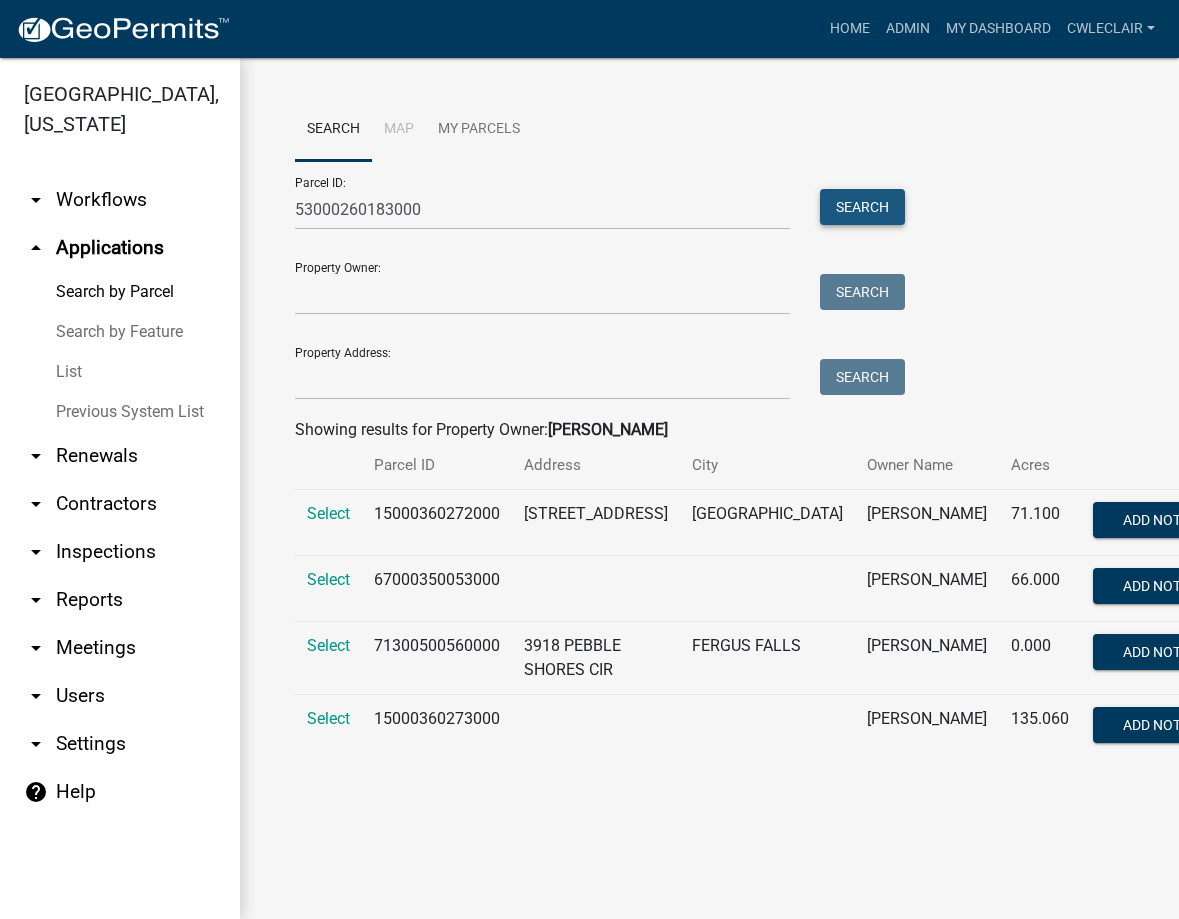 click on "Search" at bounding box center [862, 207] 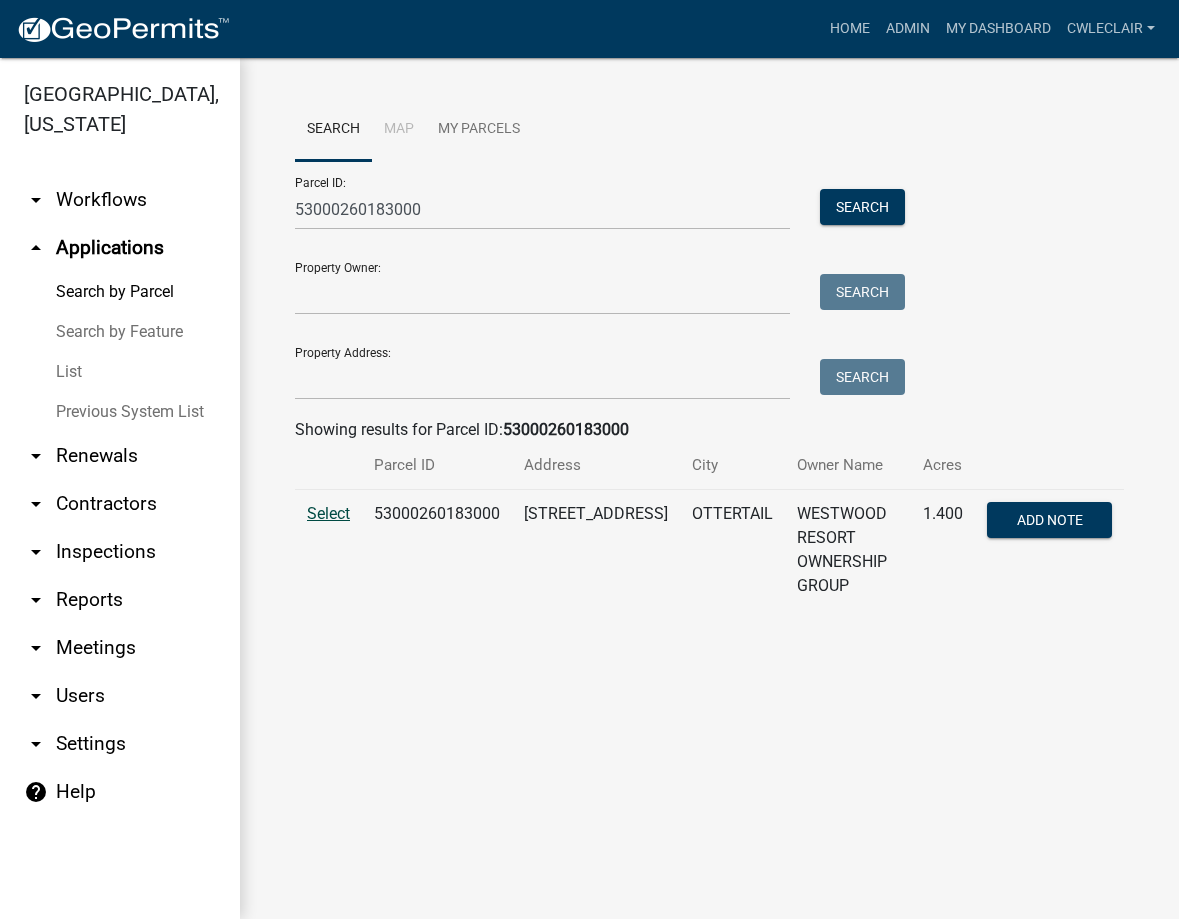 click on "Select" at bounding box center [328, 513] 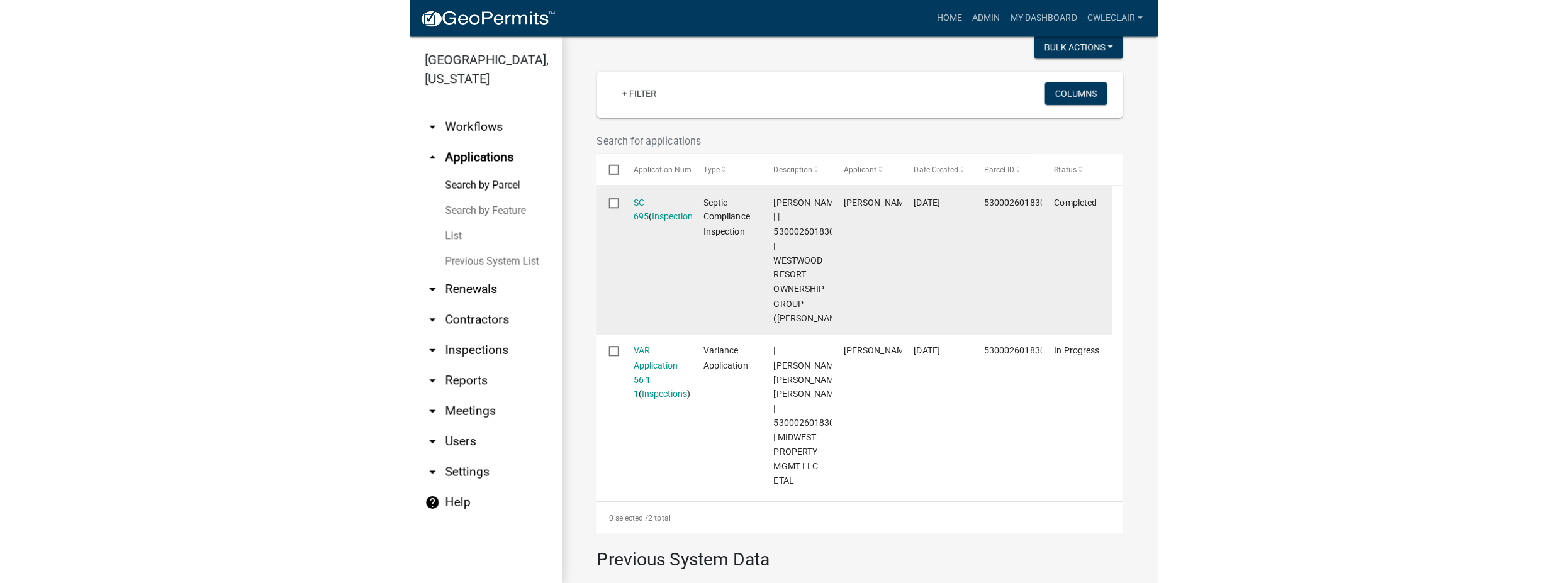 scroll, scrollTop: 430, scrollLeft: 0, axis: vertical 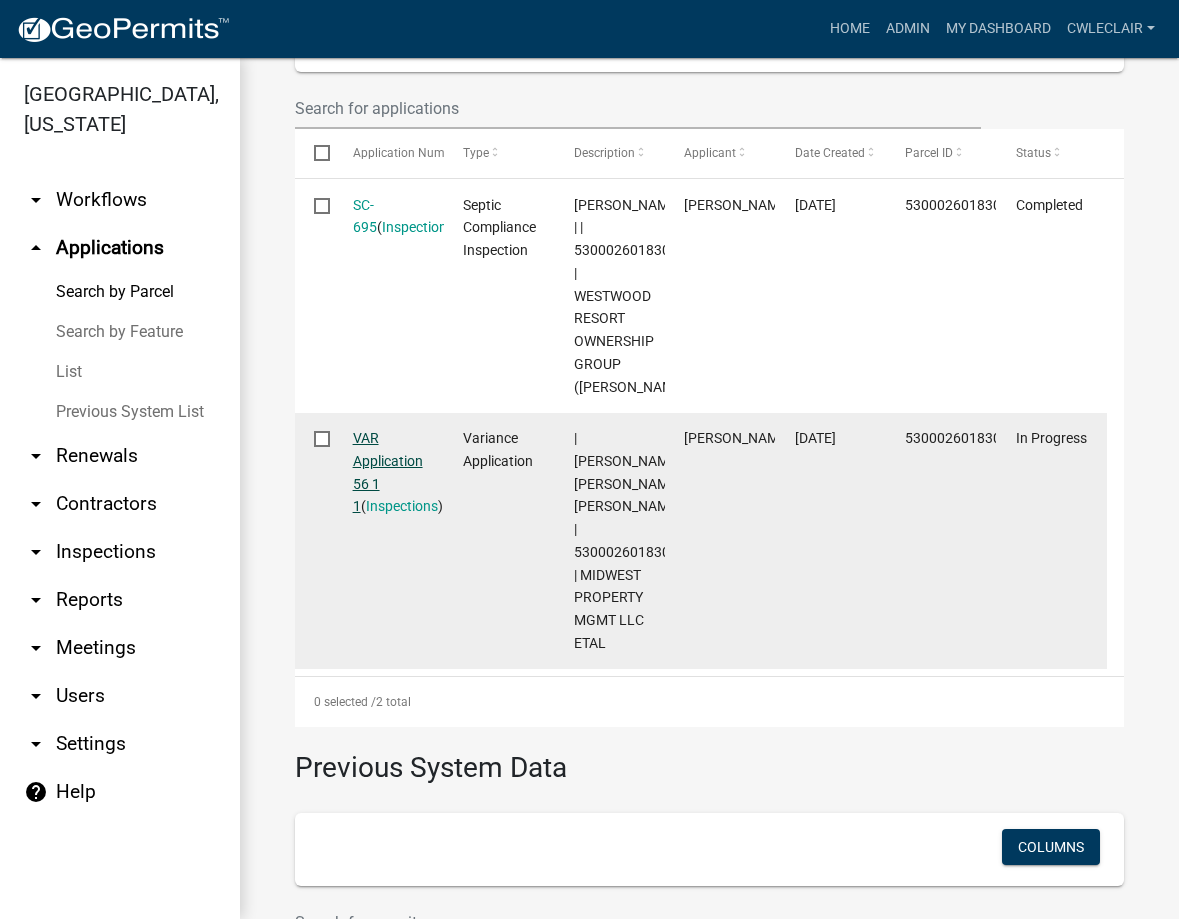 click on "VAR Application 56 1 1" 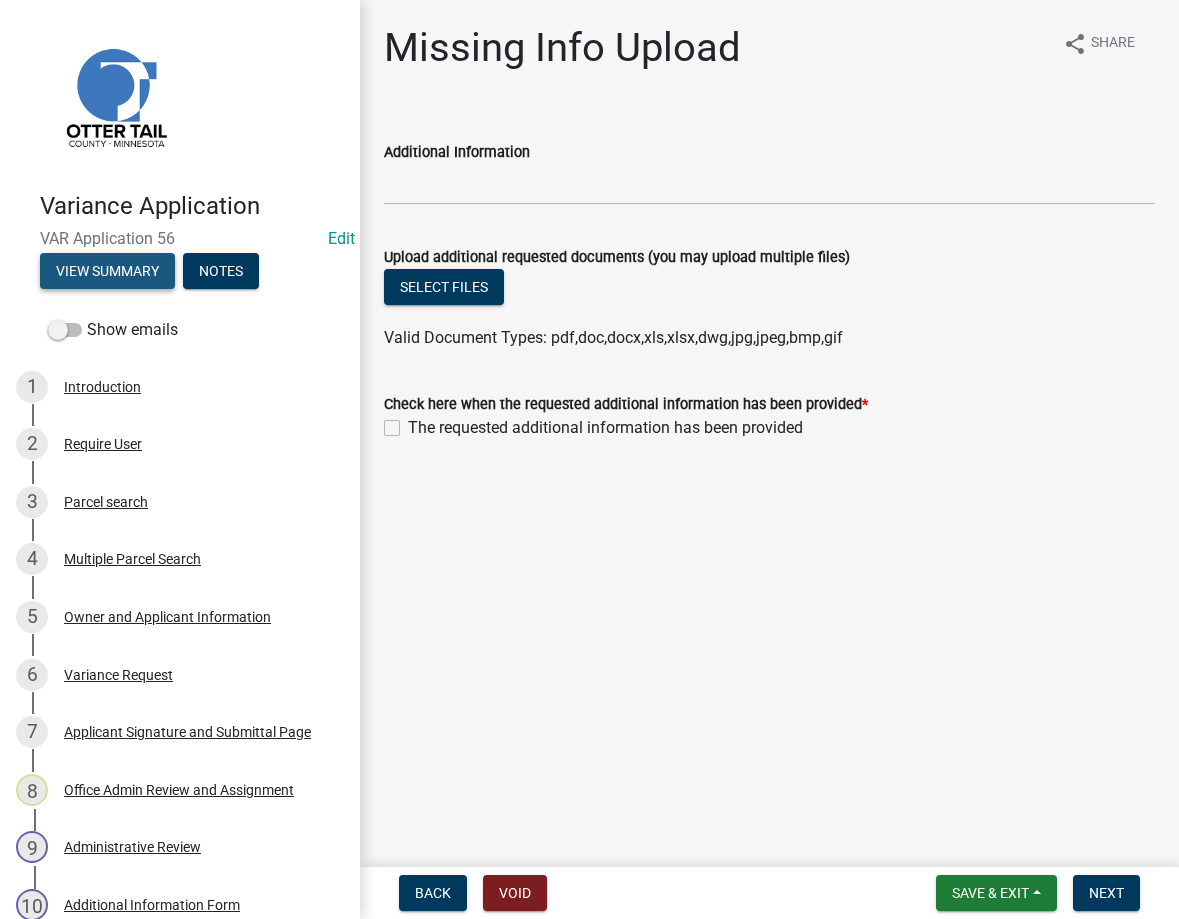 click on "View Summary" at bounding box center (107, 271) 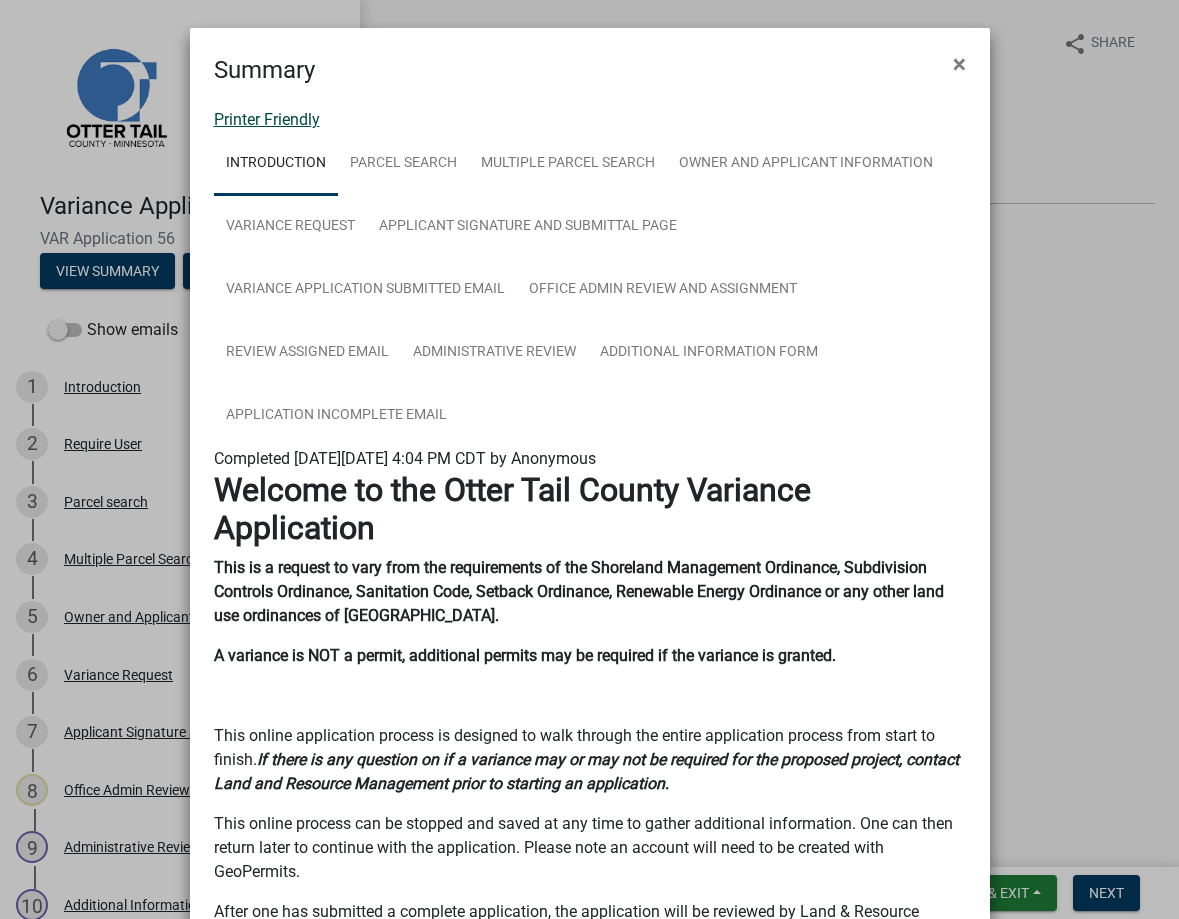 click on "Printer Friendly" 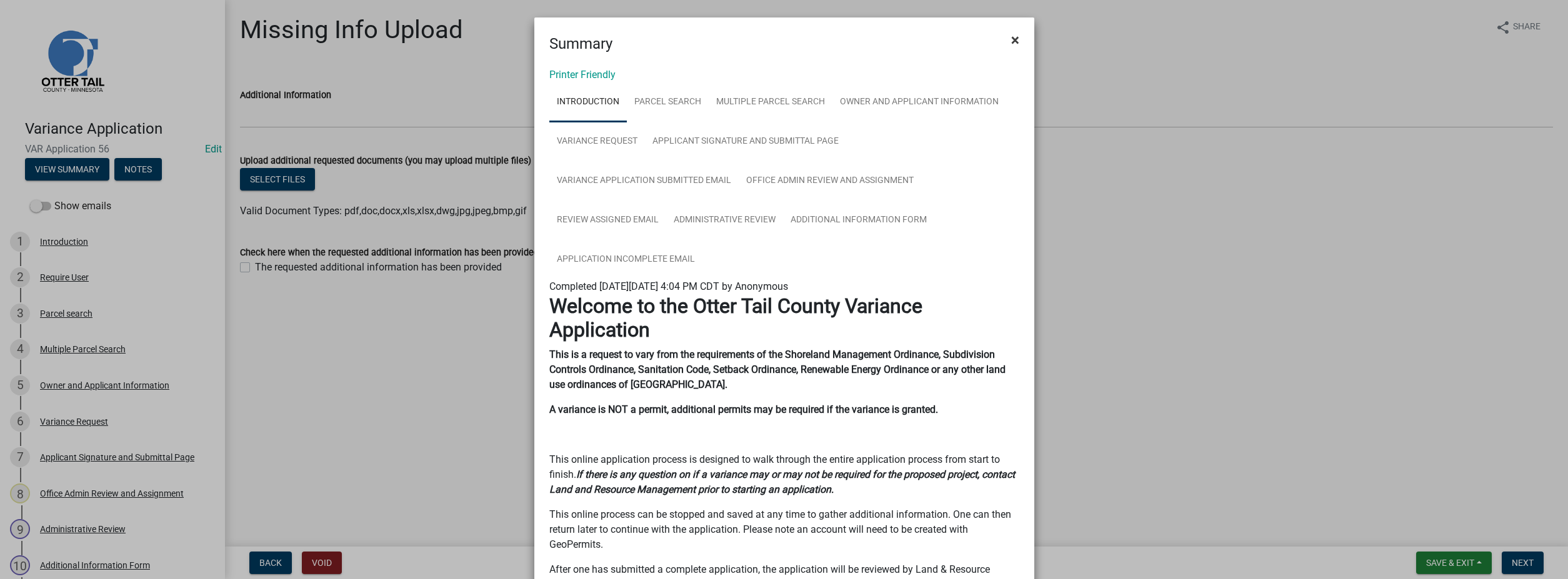 click on "×" 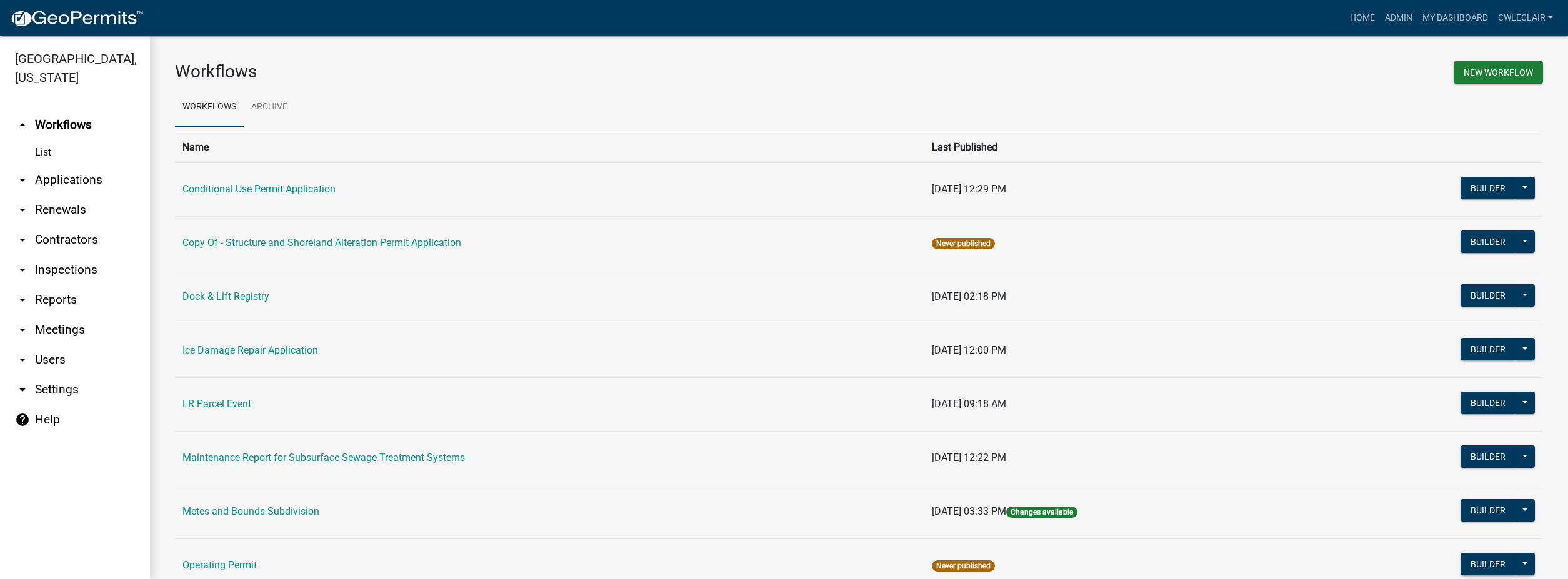 click 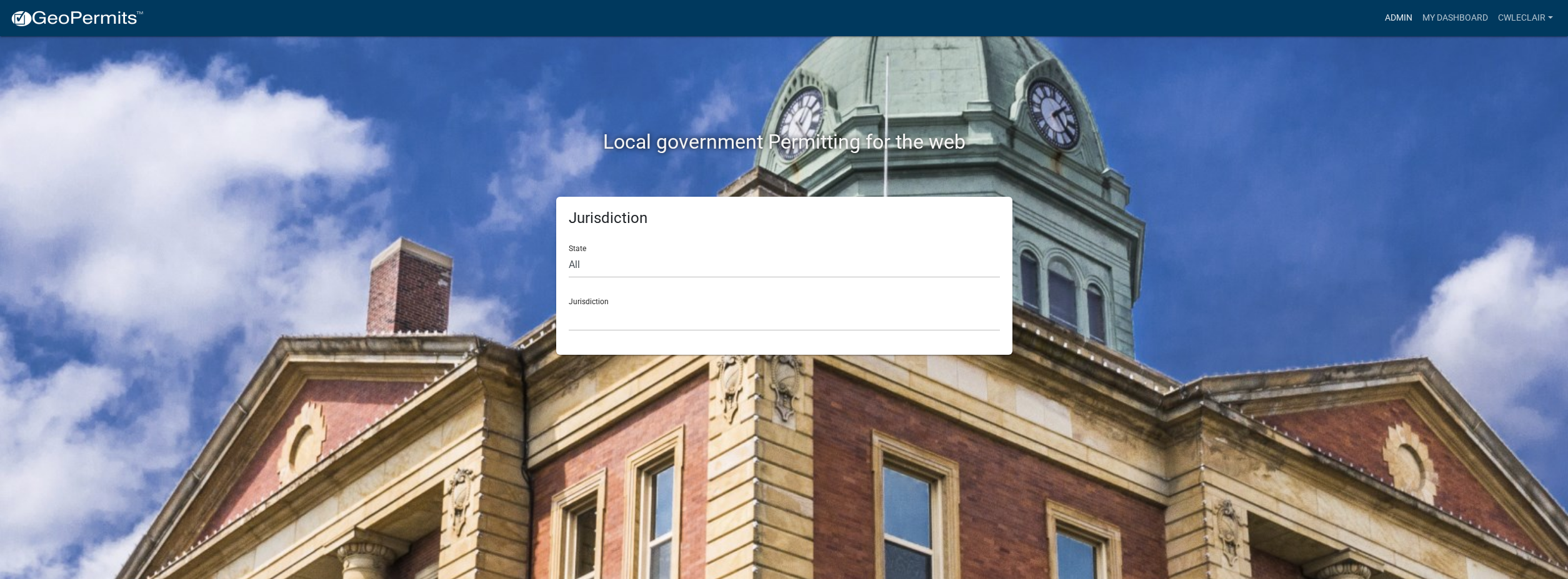click on "Admin" at bounding box center [1399, 18] 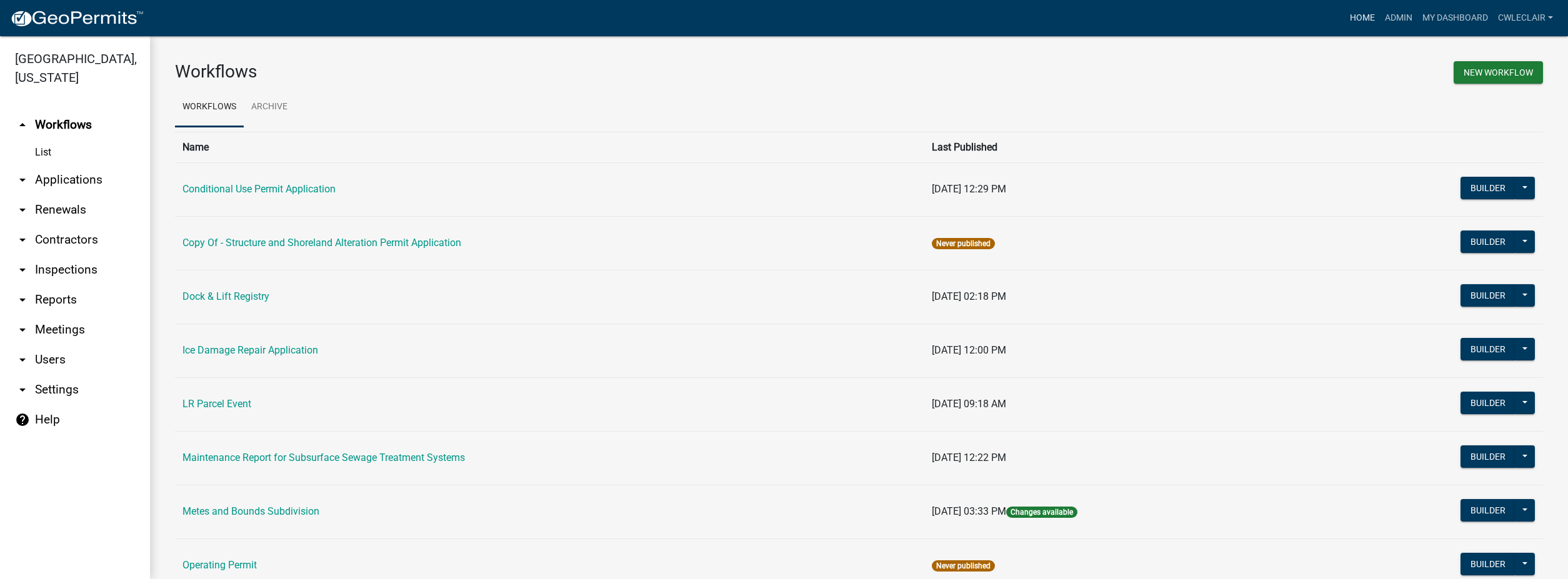 click on "Home" at bounding box center [1362, 18] 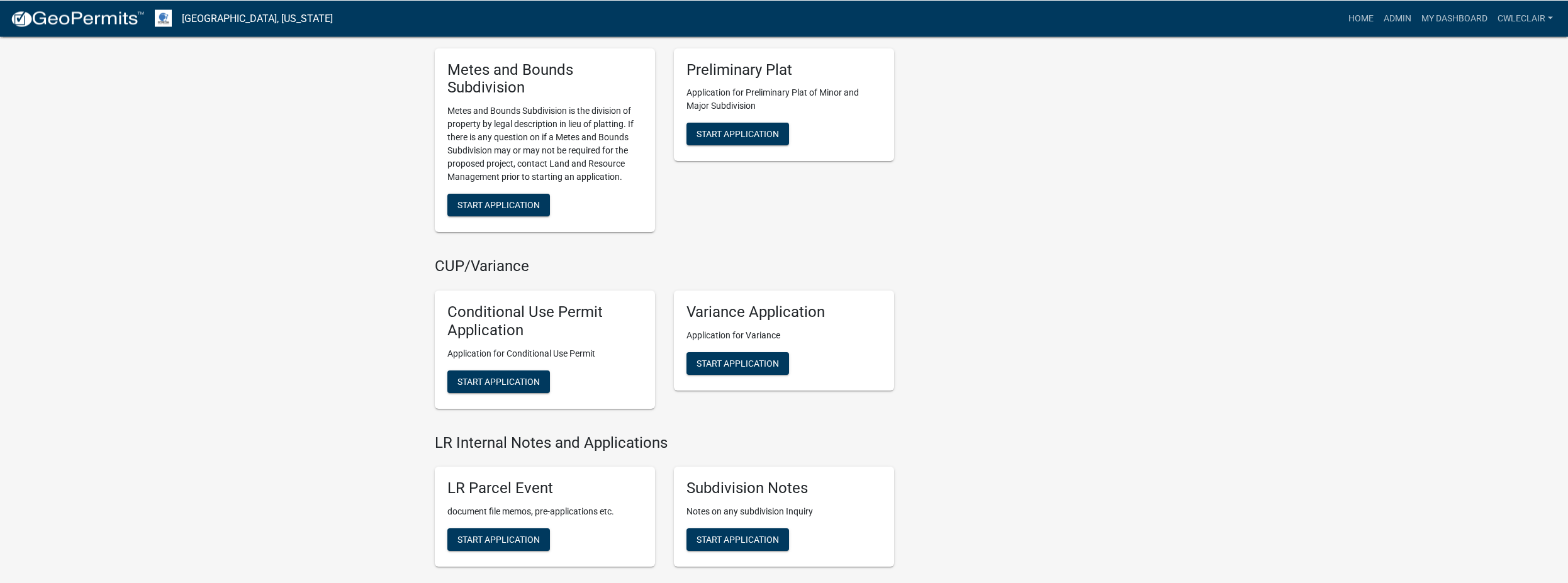 scroll, scrollTop: 1475, scrollLeft: 0, axis: vertical 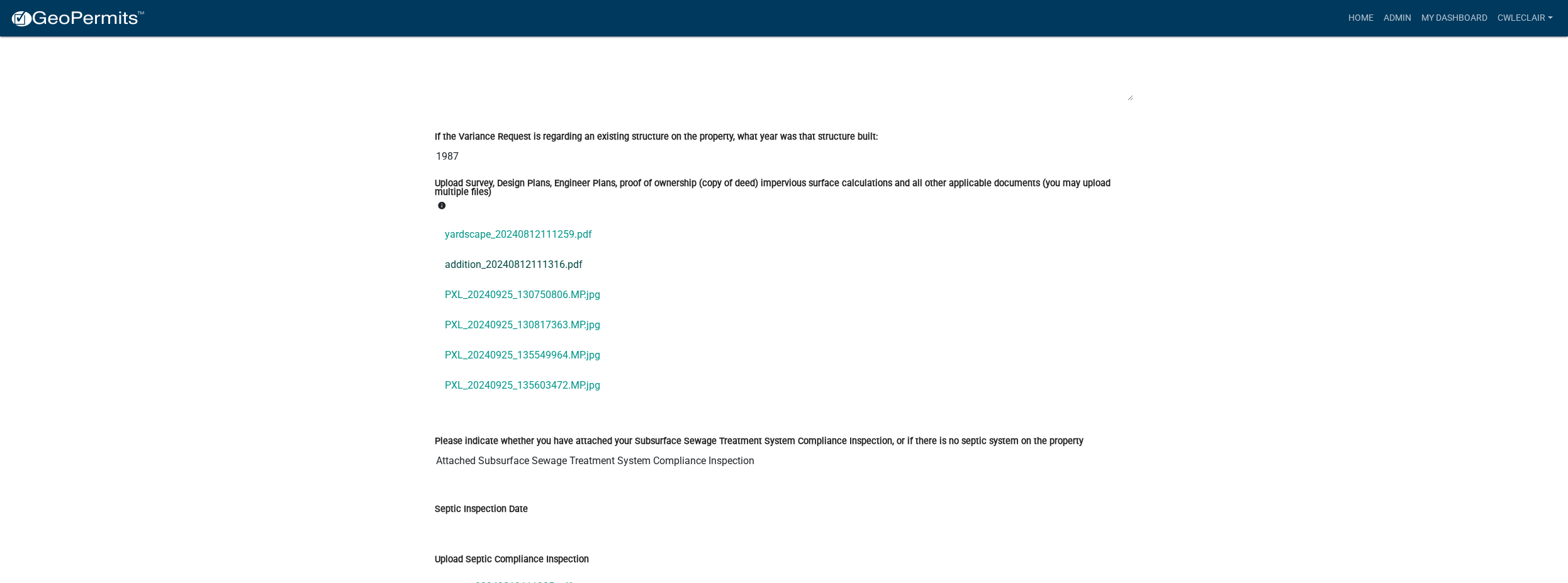 click on "addition_20240812111316.pdf" 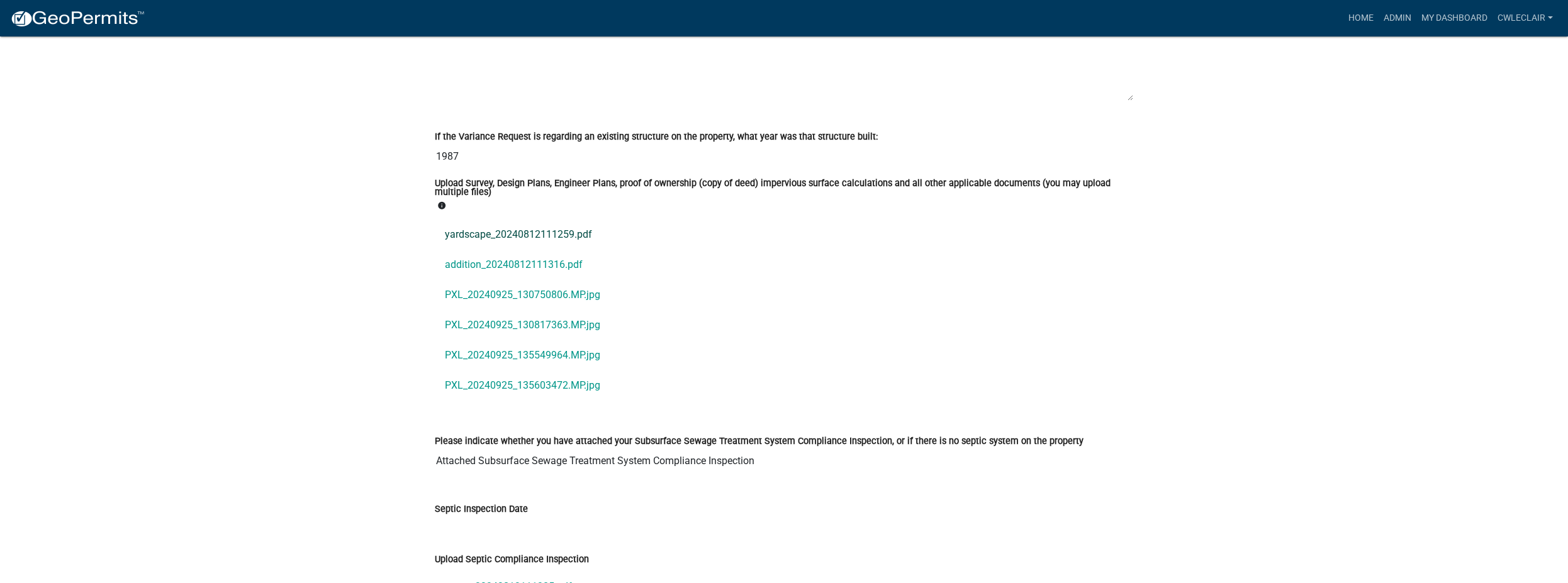 click on "yardscape_20240812111259.pdf" 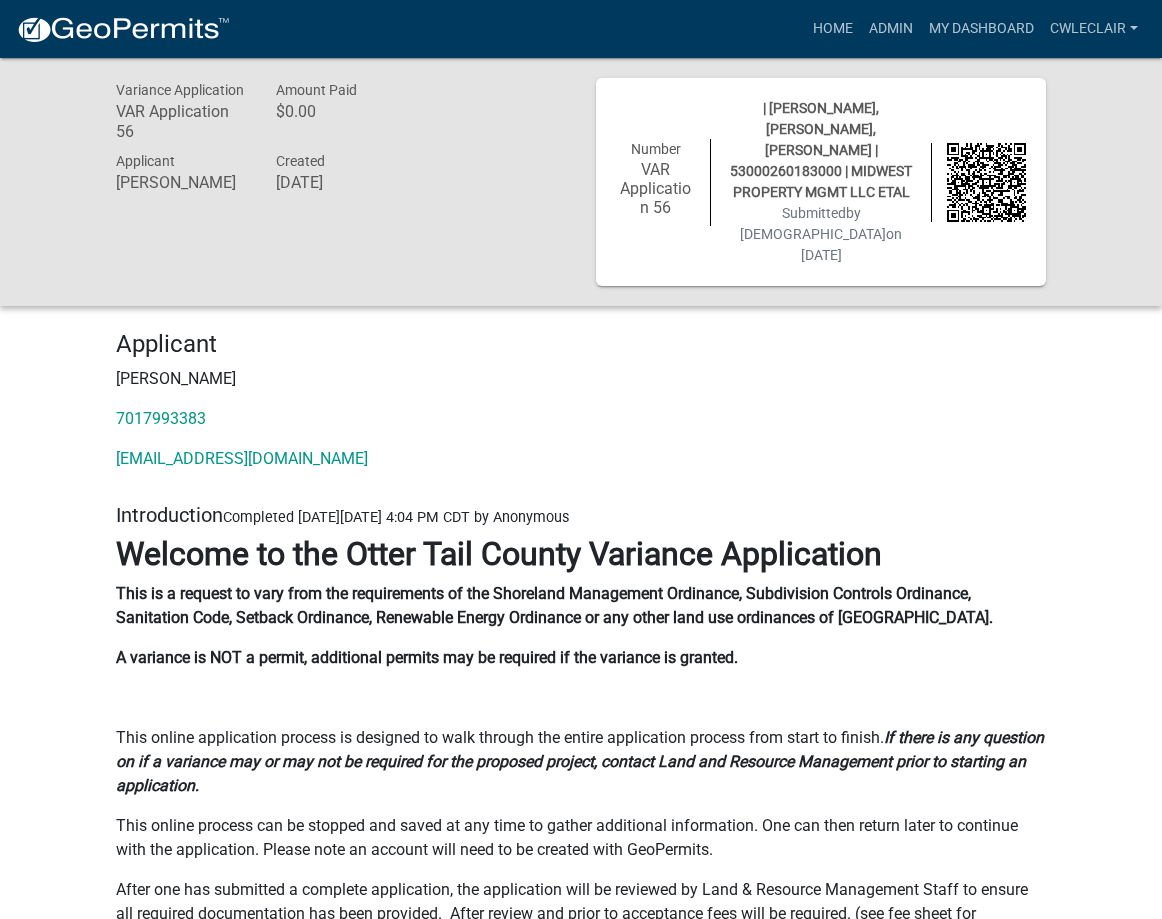 scroll, scrollTop: 5034, scrollLeft: 0, axis: vertical 